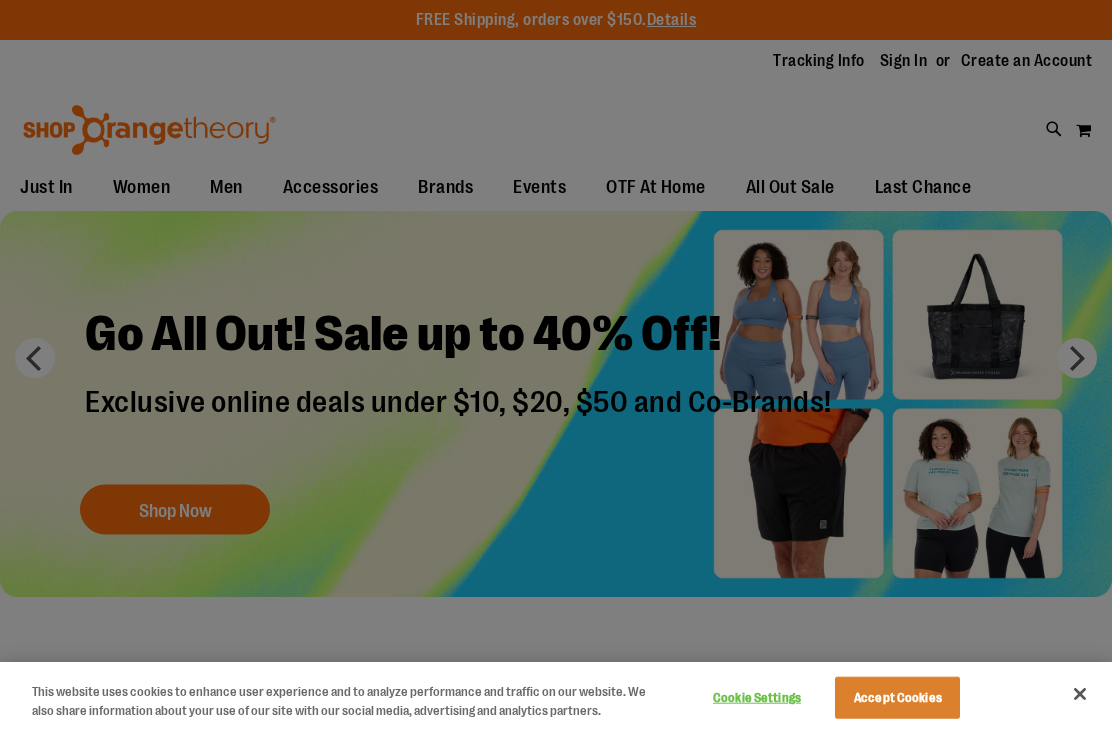 scroll, scrollTop: 0, scrollLeft: 0, axis: both 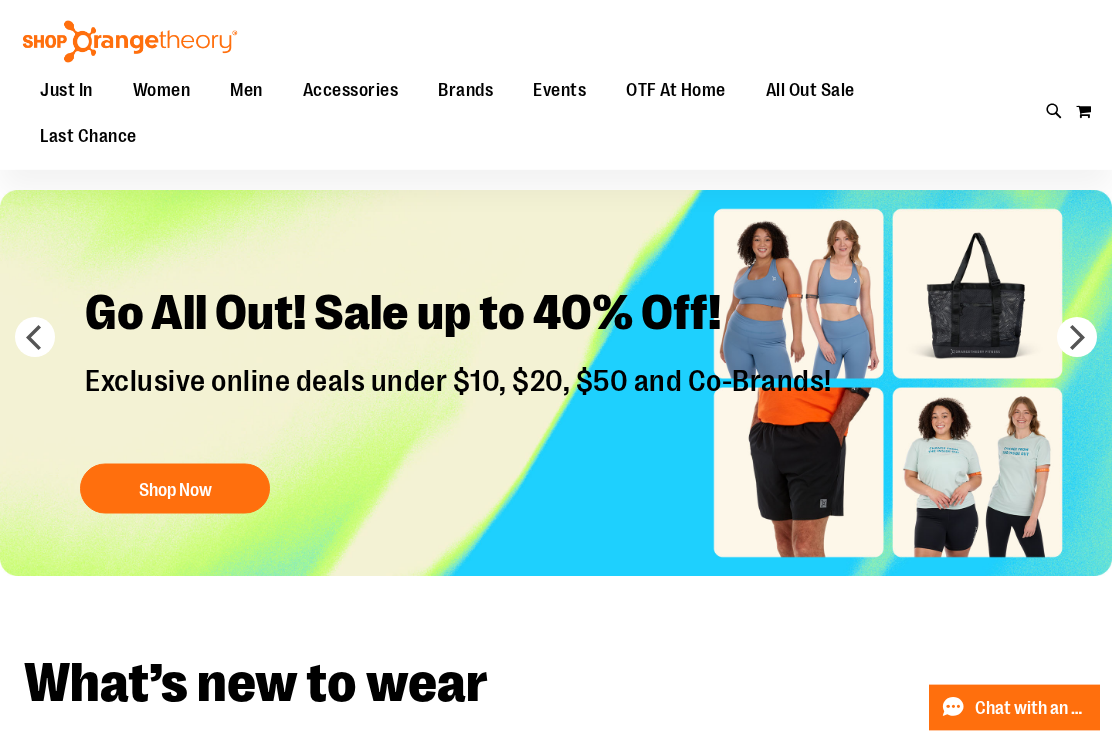 click on "next" at bounding box center [1077, 338] 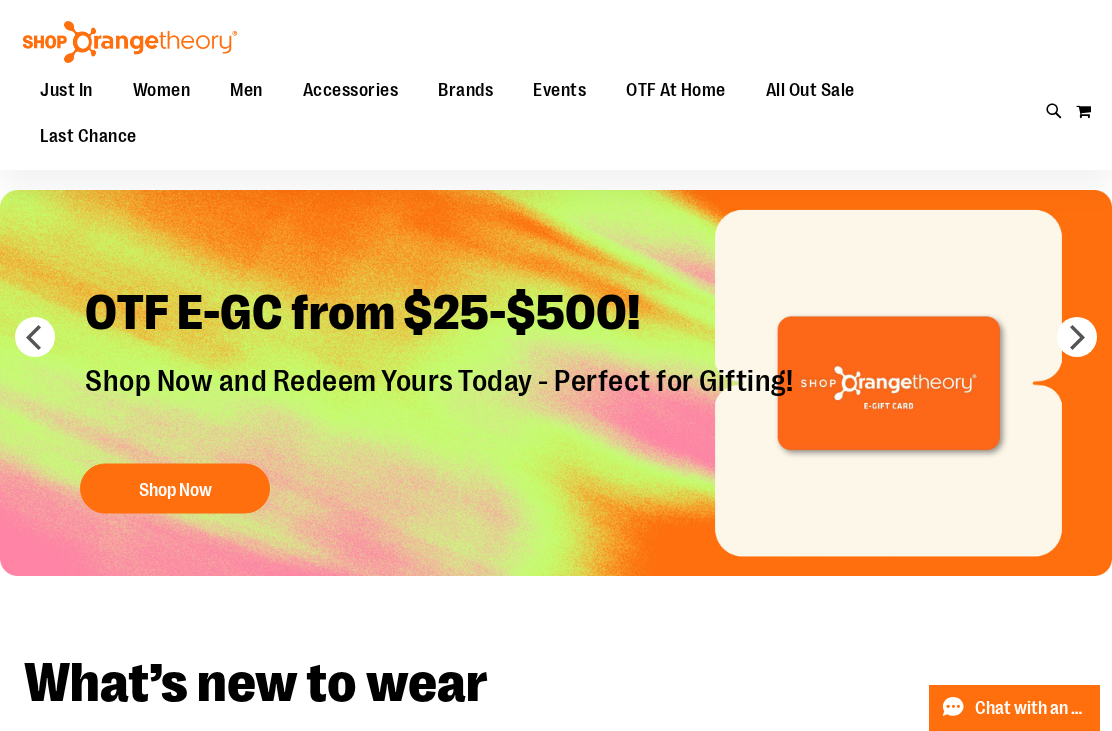 click on "prev" at bounding box center (35, 337) 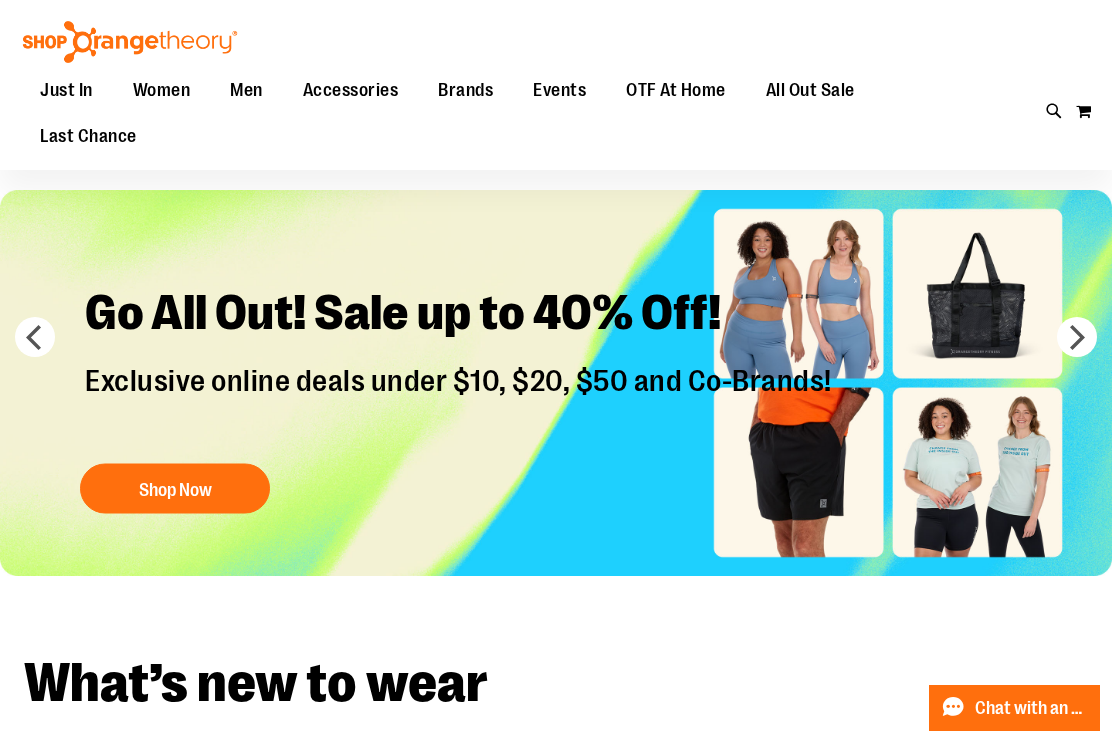 click on "Shop Now" at bounding box center (175, 489) 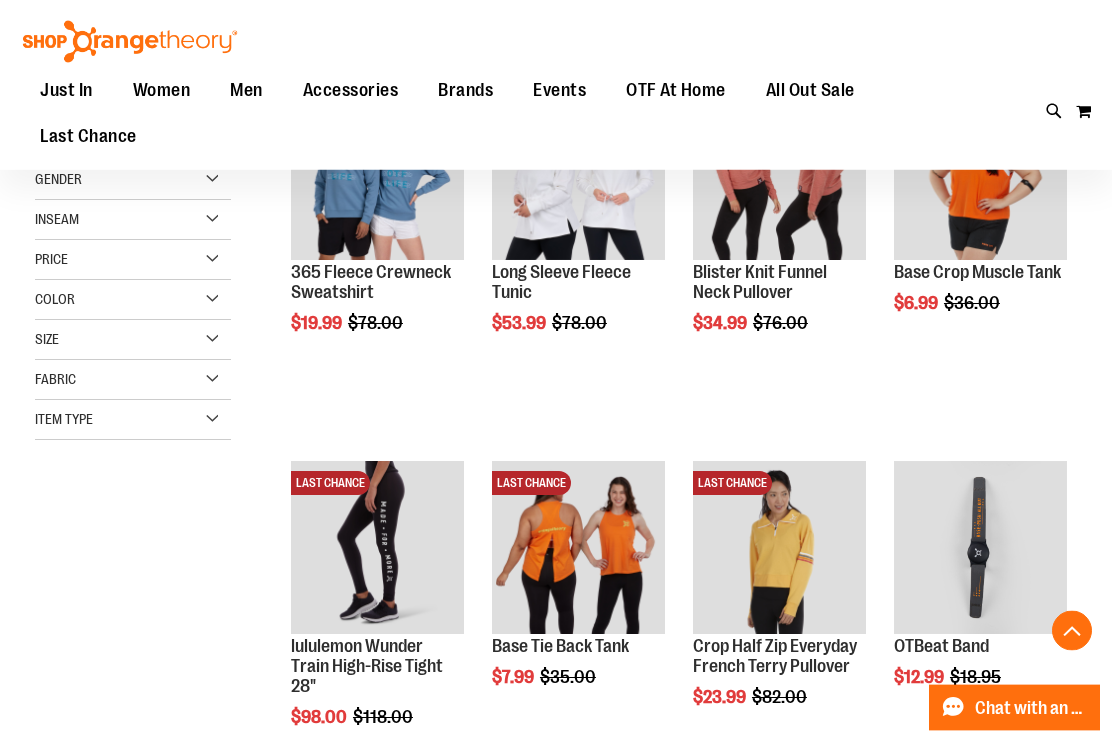 scroll, scrollTop: 309, scrollLeft: 0, axis: vertical 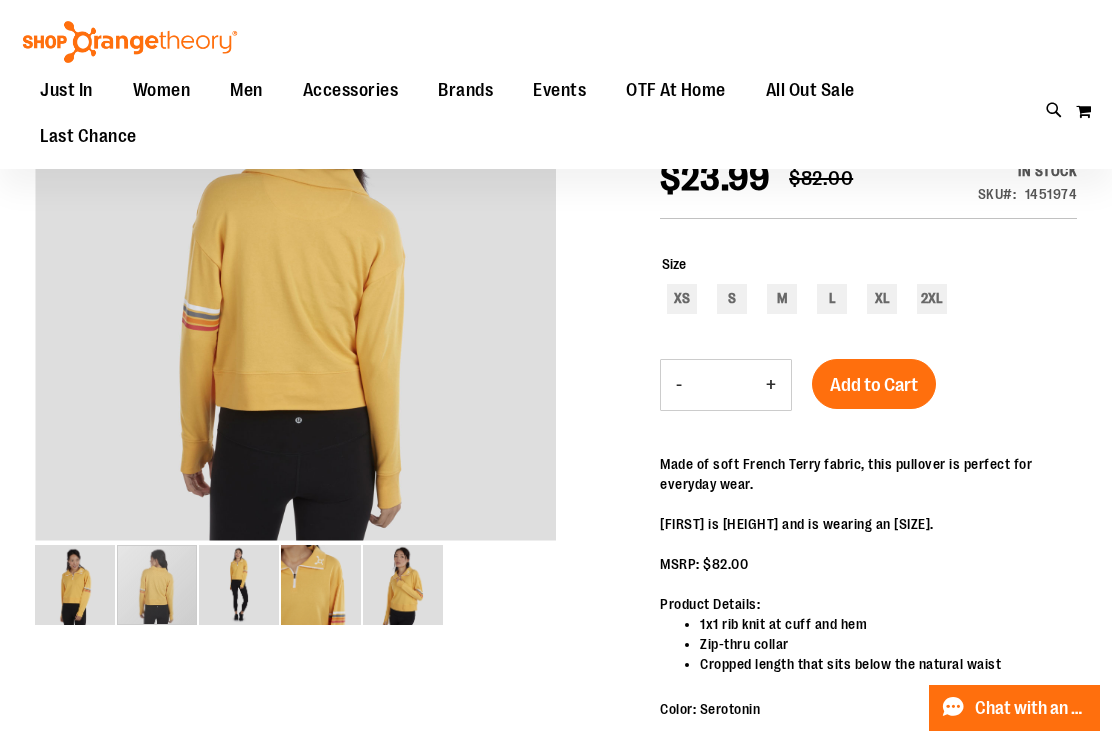 click at bounding box center (157, 585) 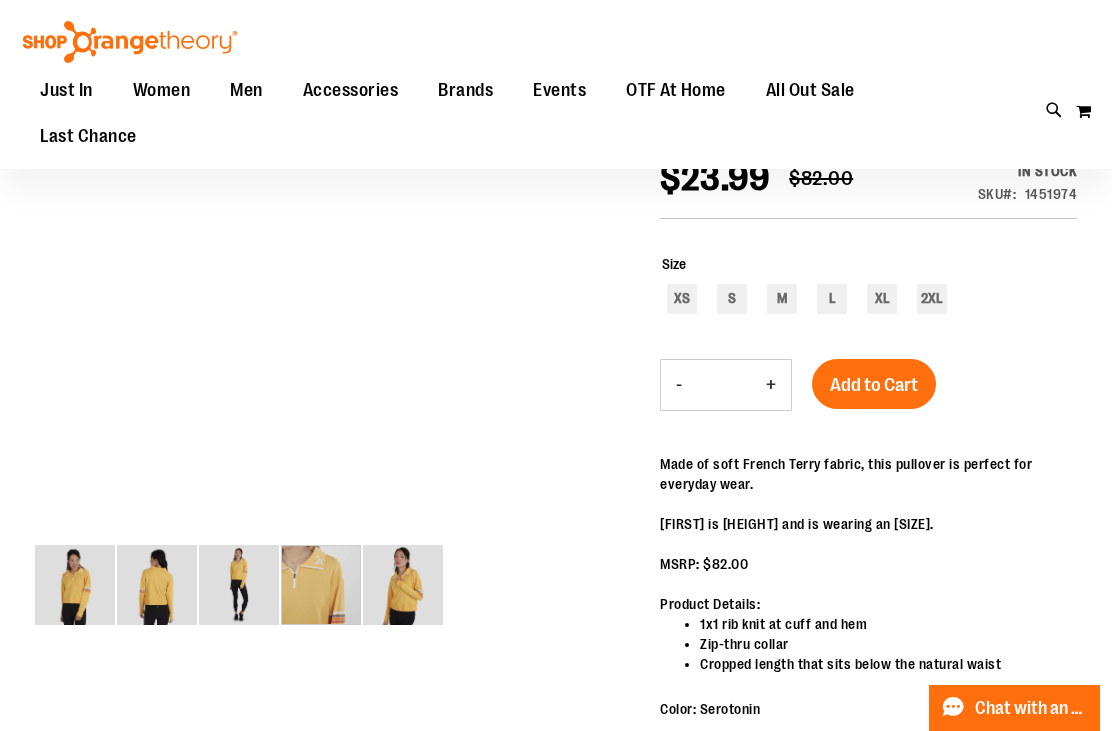click at bounding box center [321, 585] 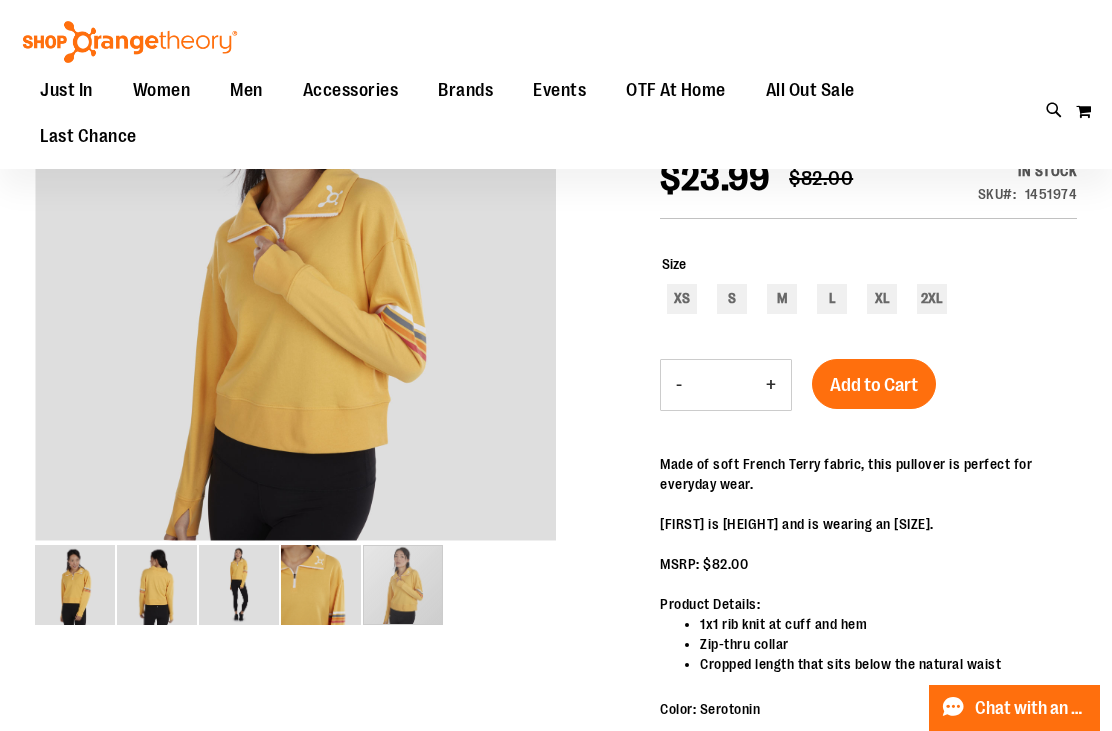 click at bounding box center [403, 585] 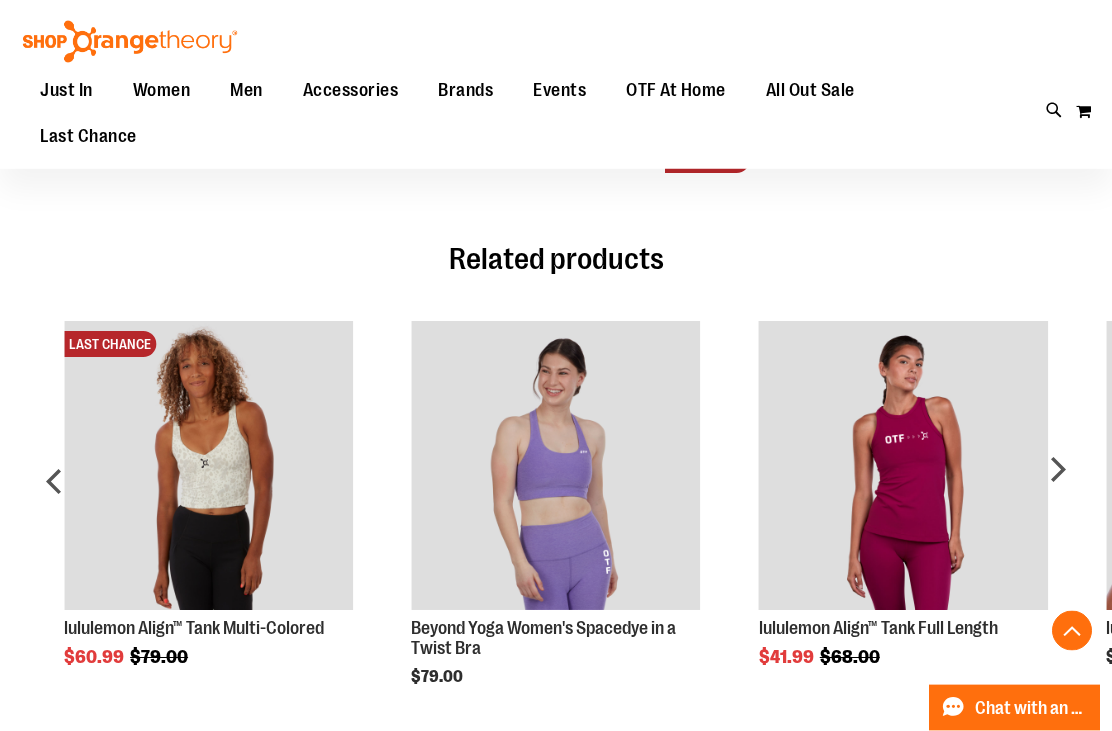 scroll, scrollTop: 926, scrollLeft: 0, axis: vertical 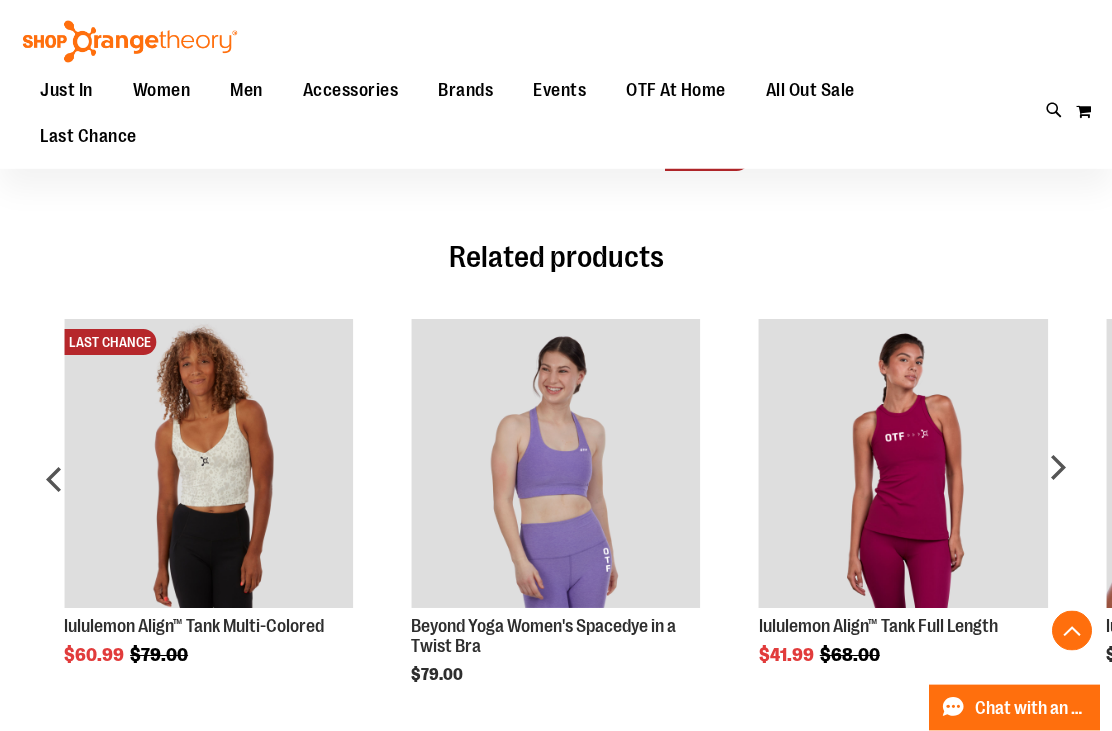 click on "next" at bounding box center (1057, 487) 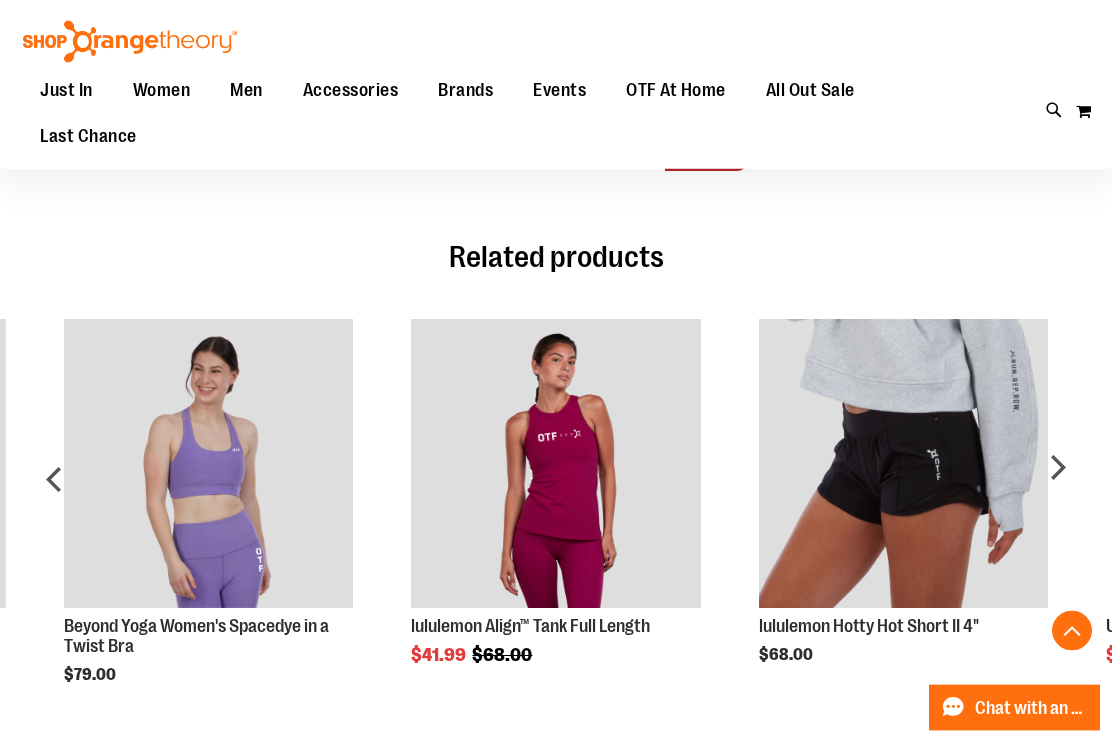 scroll, scrollTop: 927, scrollLeft: 0, axis: vertical 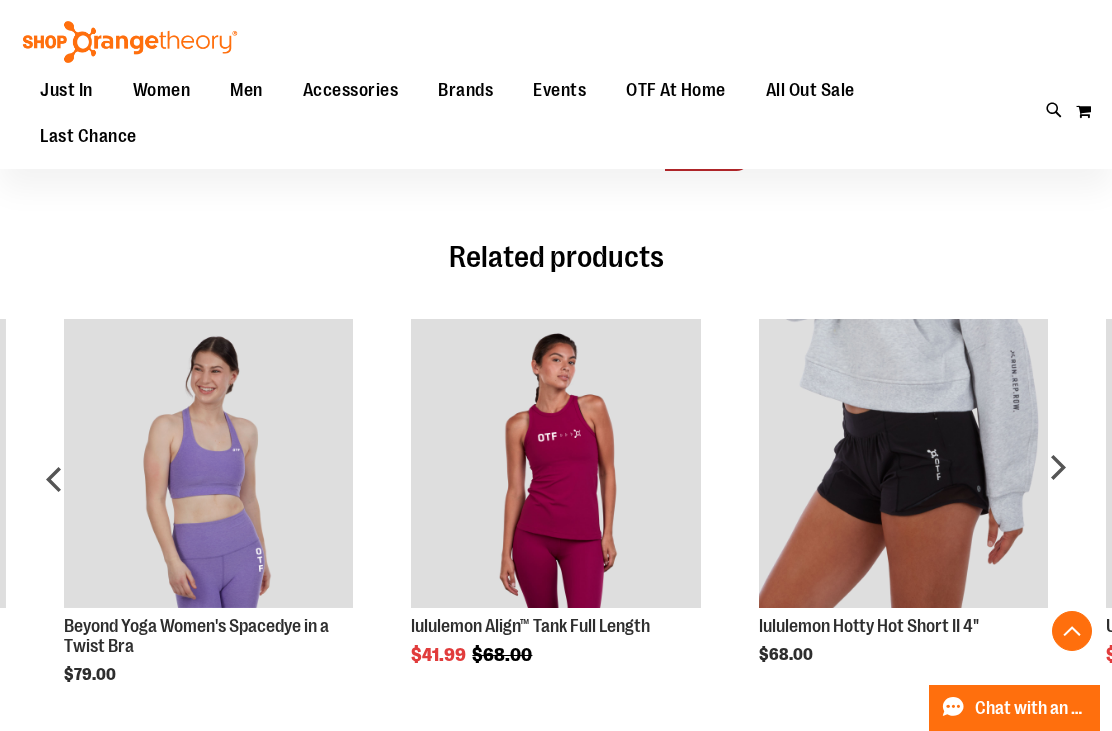 click on "next" at bounding box center (1057, 486) 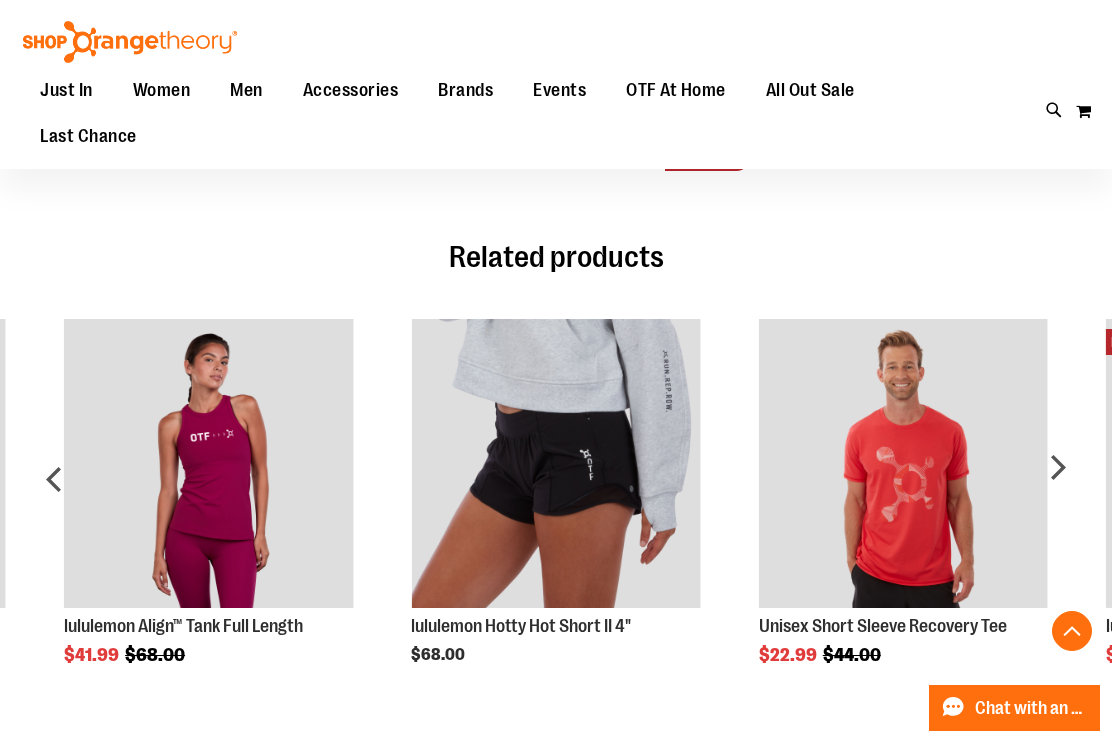 click on "next" at bounding box center (1057, 486) 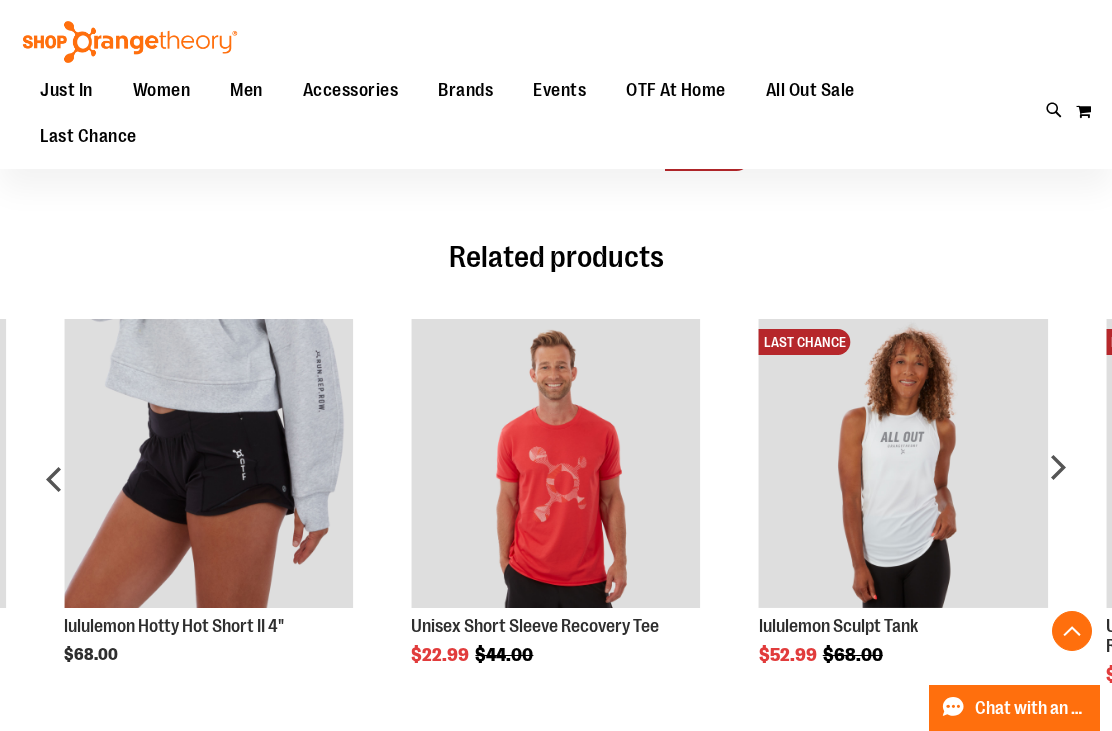 click on "next" at bounding box center [1057, 486] 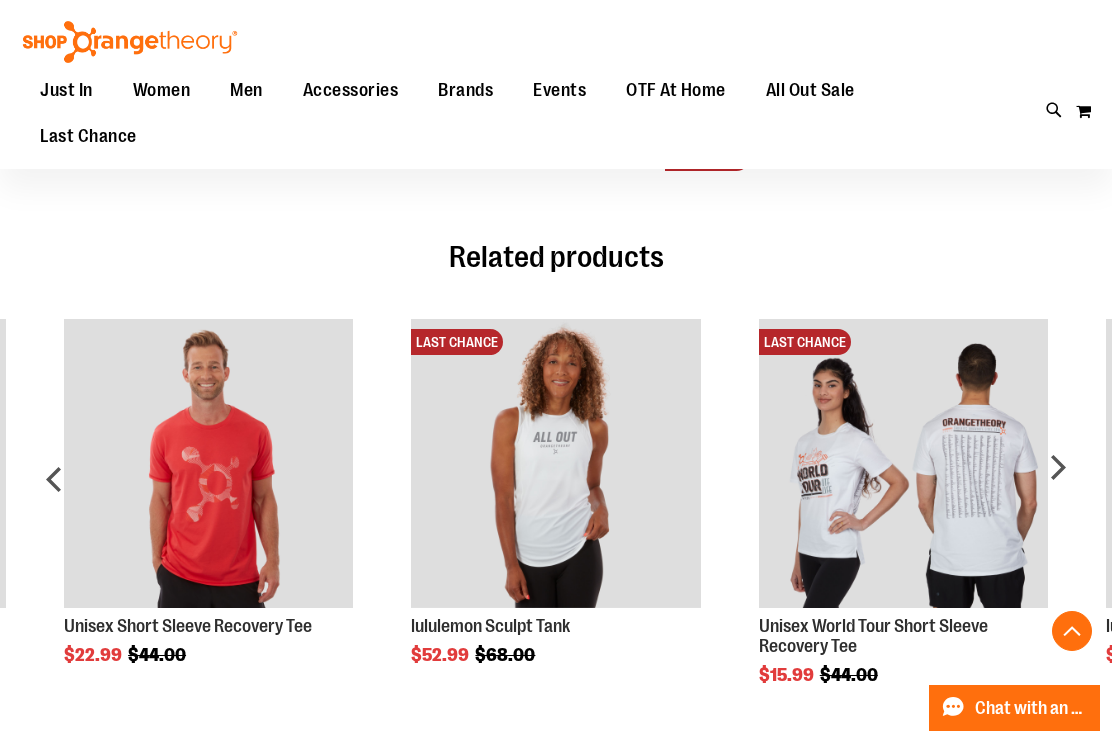 click on "next" at bounding box center [1057, 486] 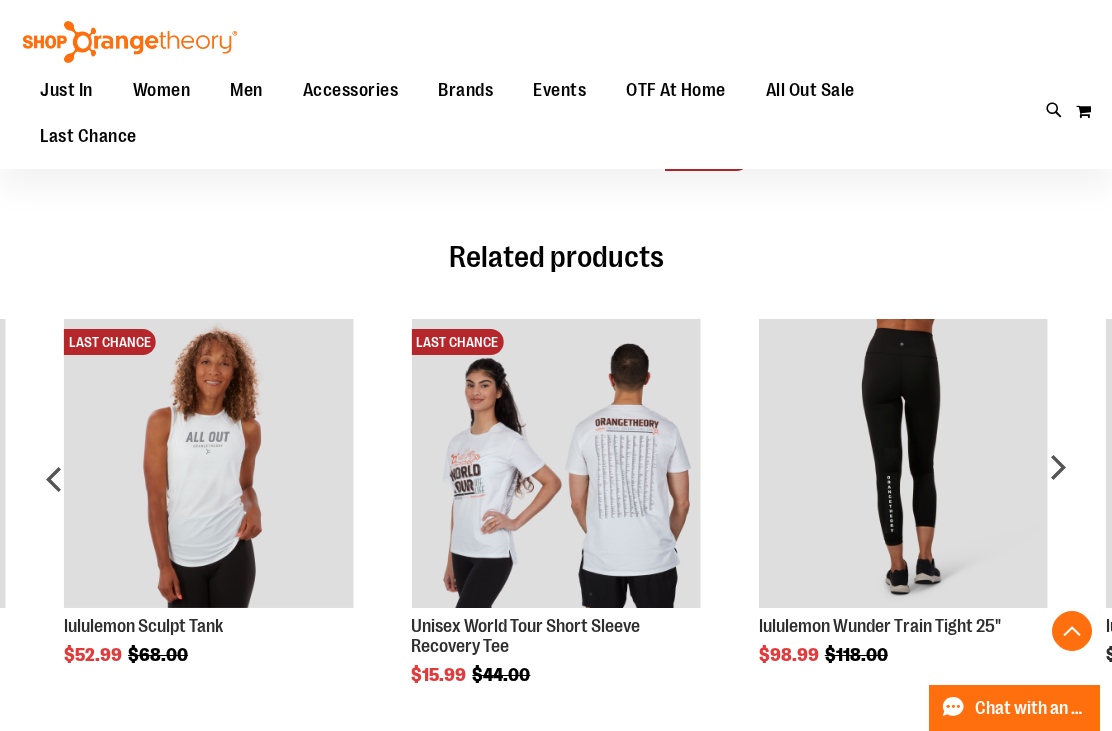 click on "next" at bounding box center (1057, 486) 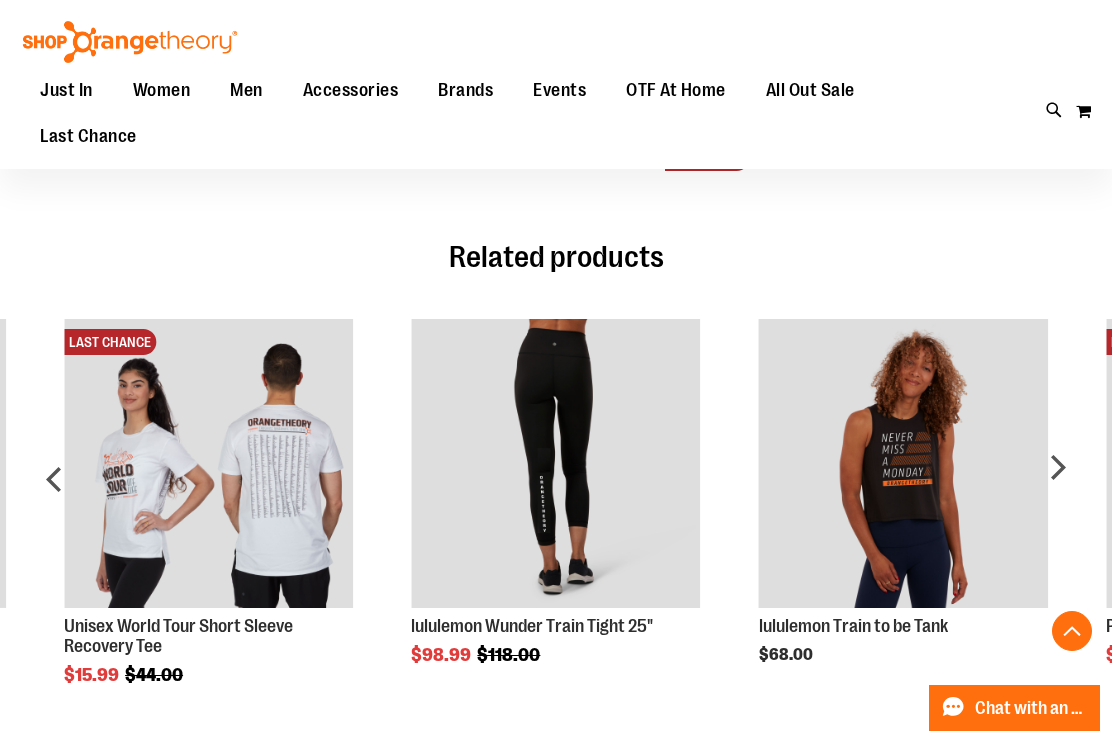 click on "next" at bounding box center (1057, 486) 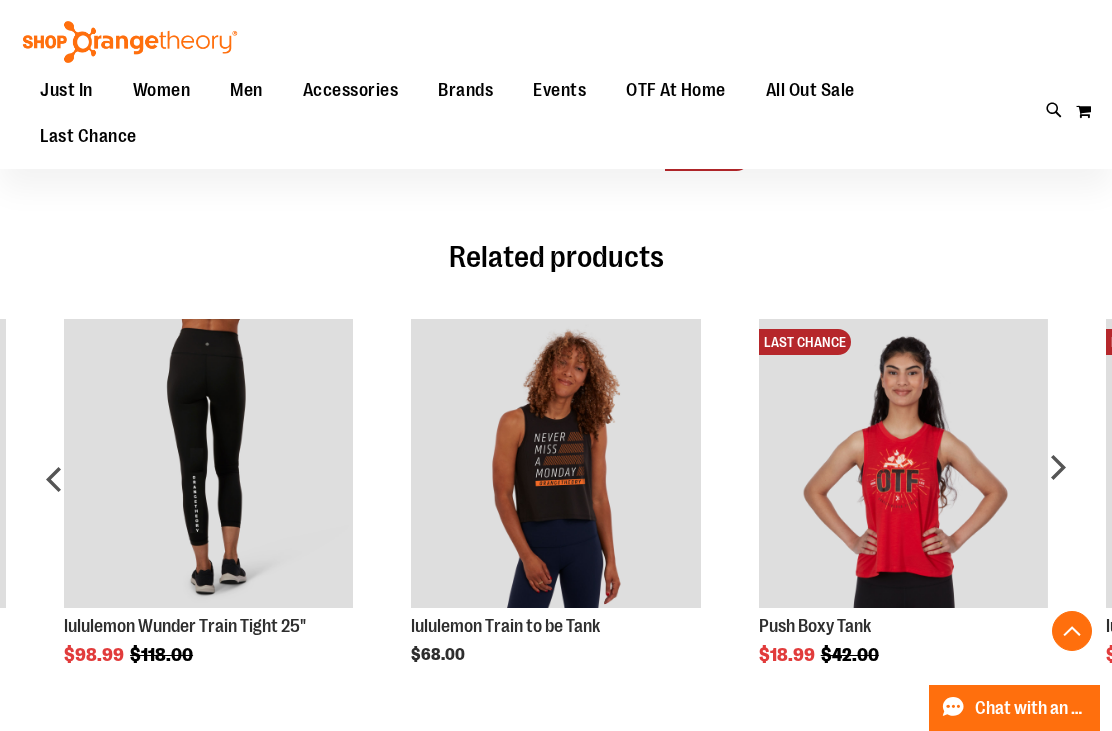 click on "next" at bounding box center [1057, 486] 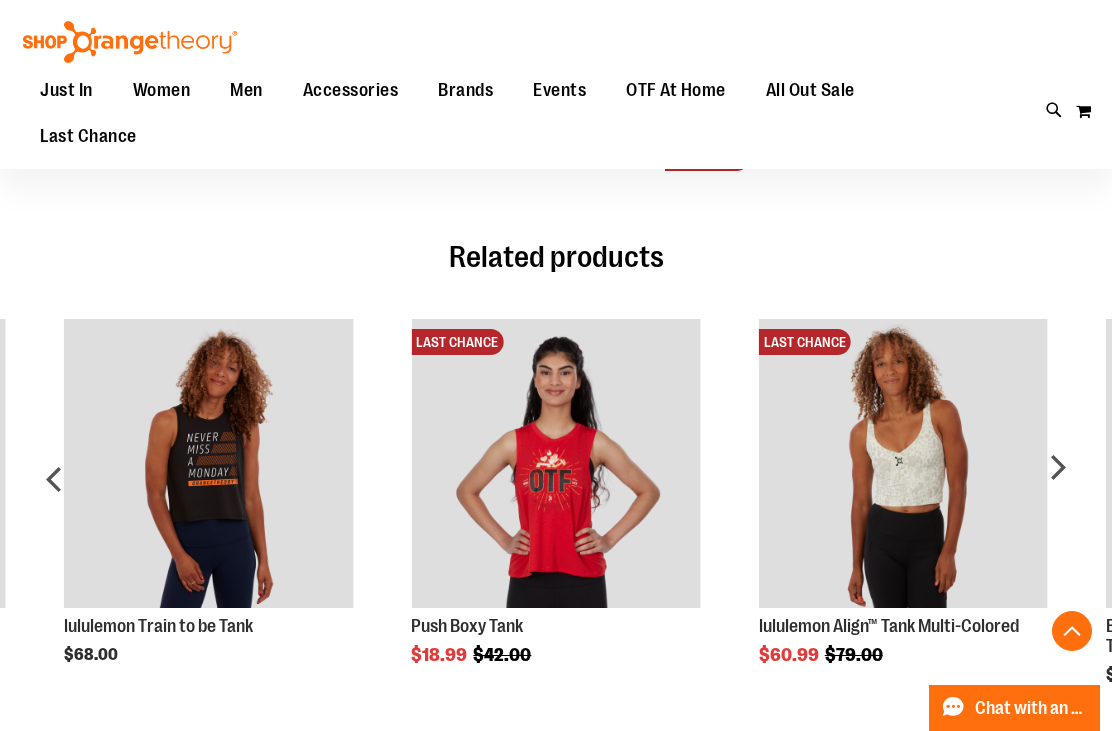 click on "next" at bounding box center [1057, 486] 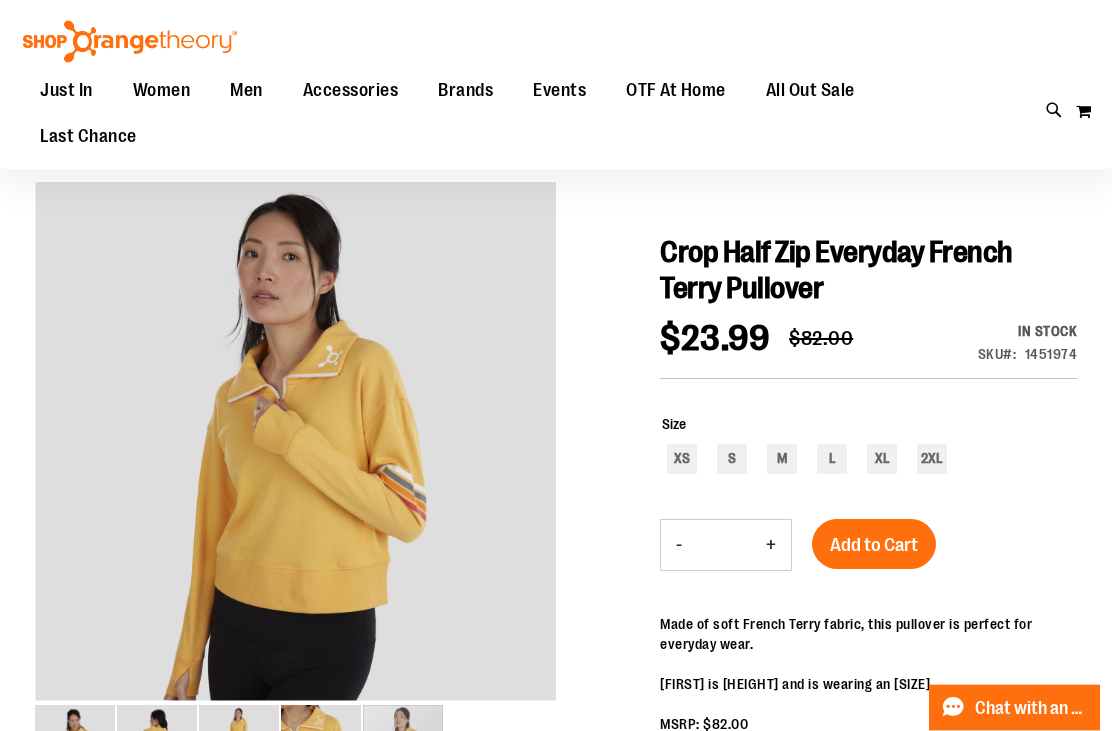 scroll, scrollTop: 0, scrollLeft: 0, axis: both 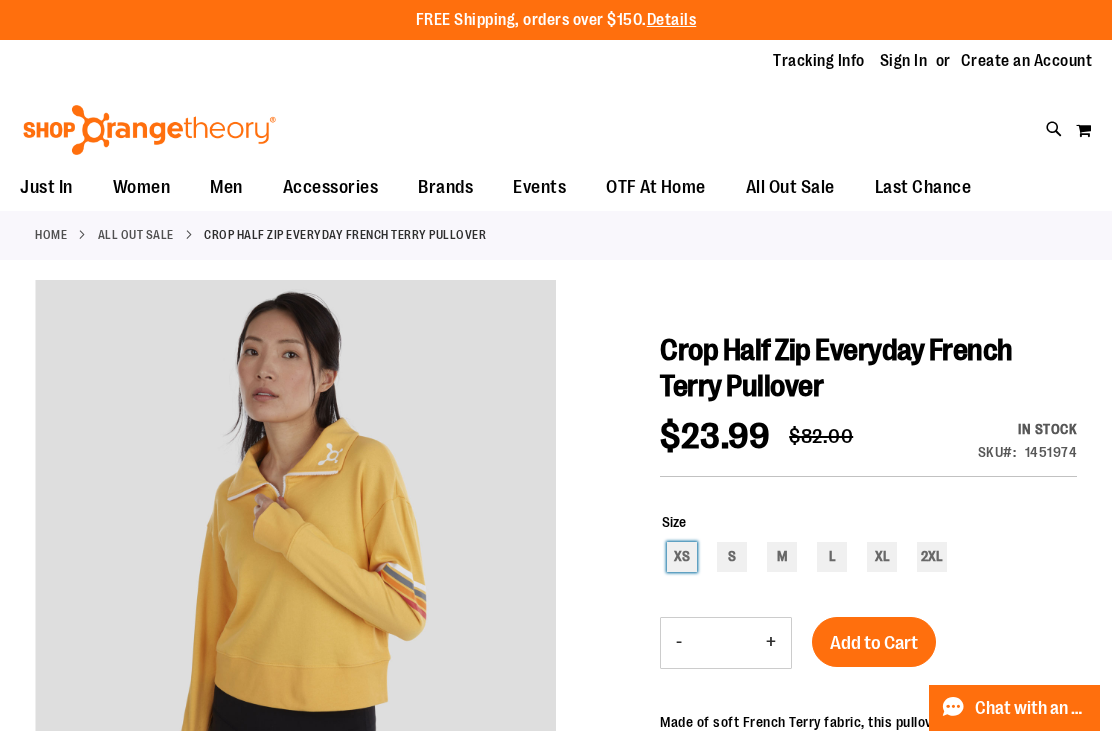 click on "XS" at bounding box center (682, 557) 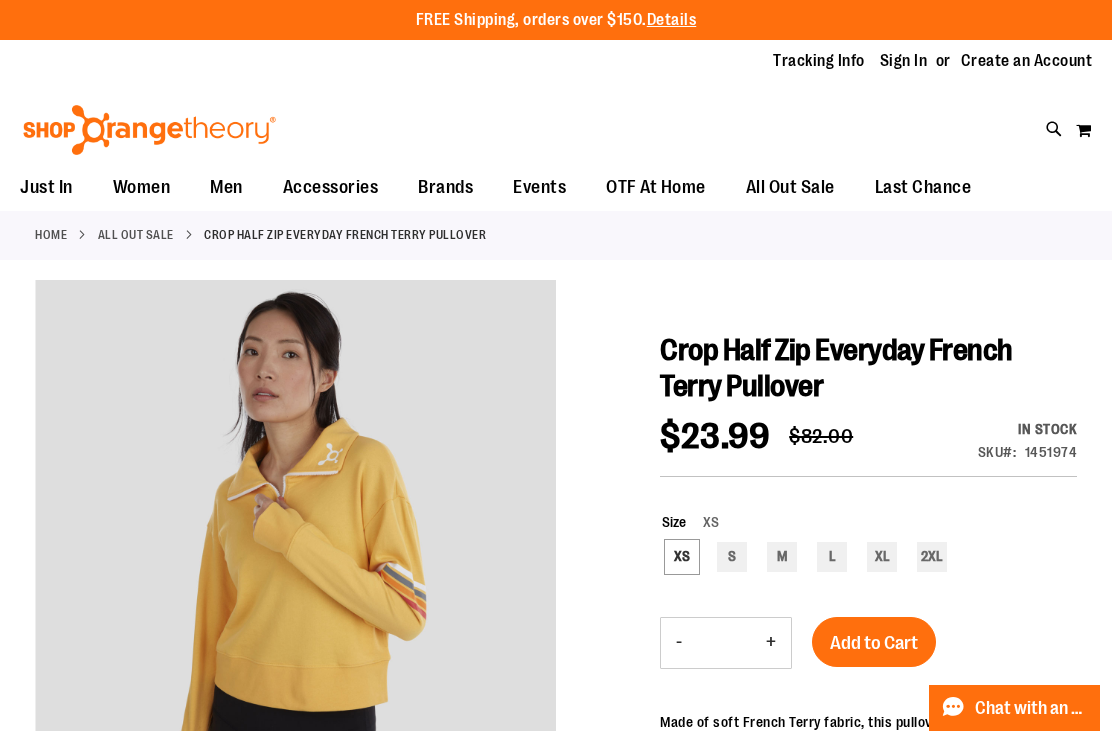 click on "Add to Cart" at bounding box center (874, 643) 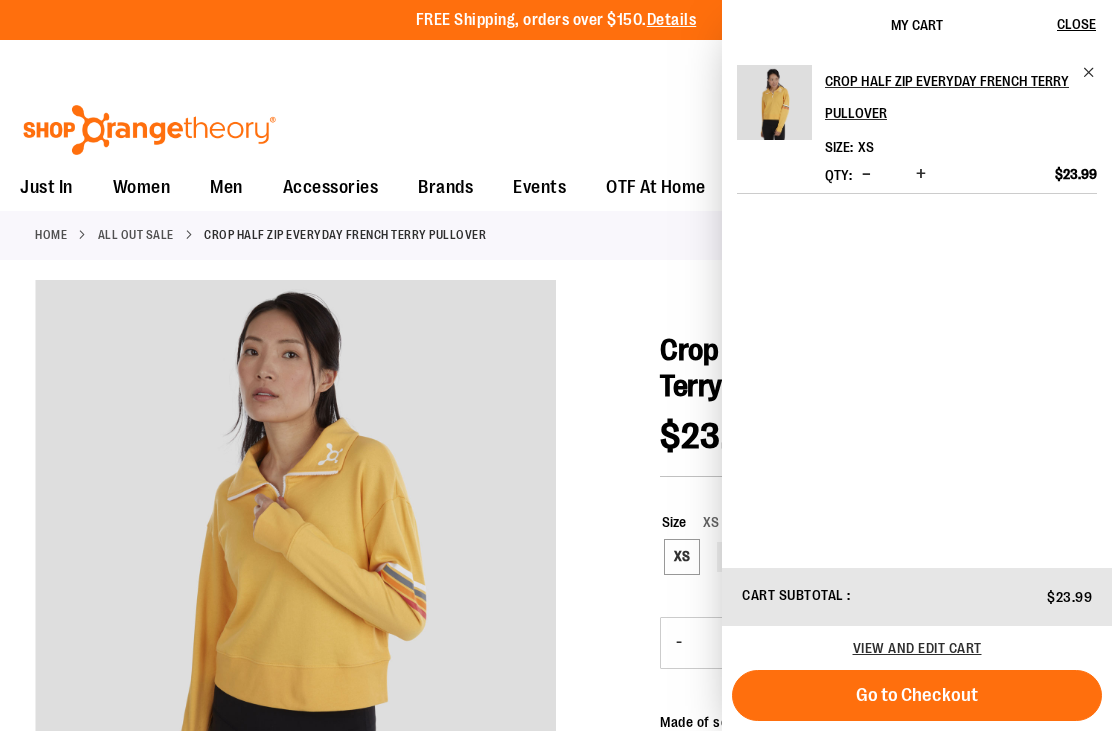 click at bounding box center (1089, 72) 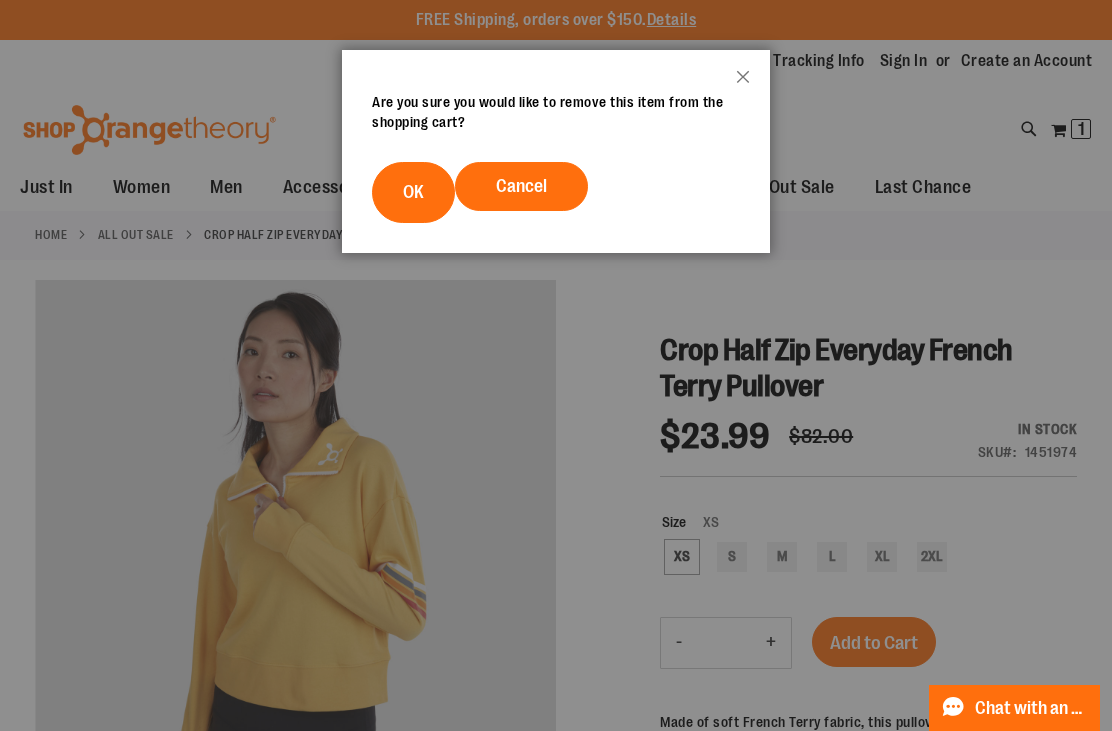click on "Close" at bounding box center (743, 83) 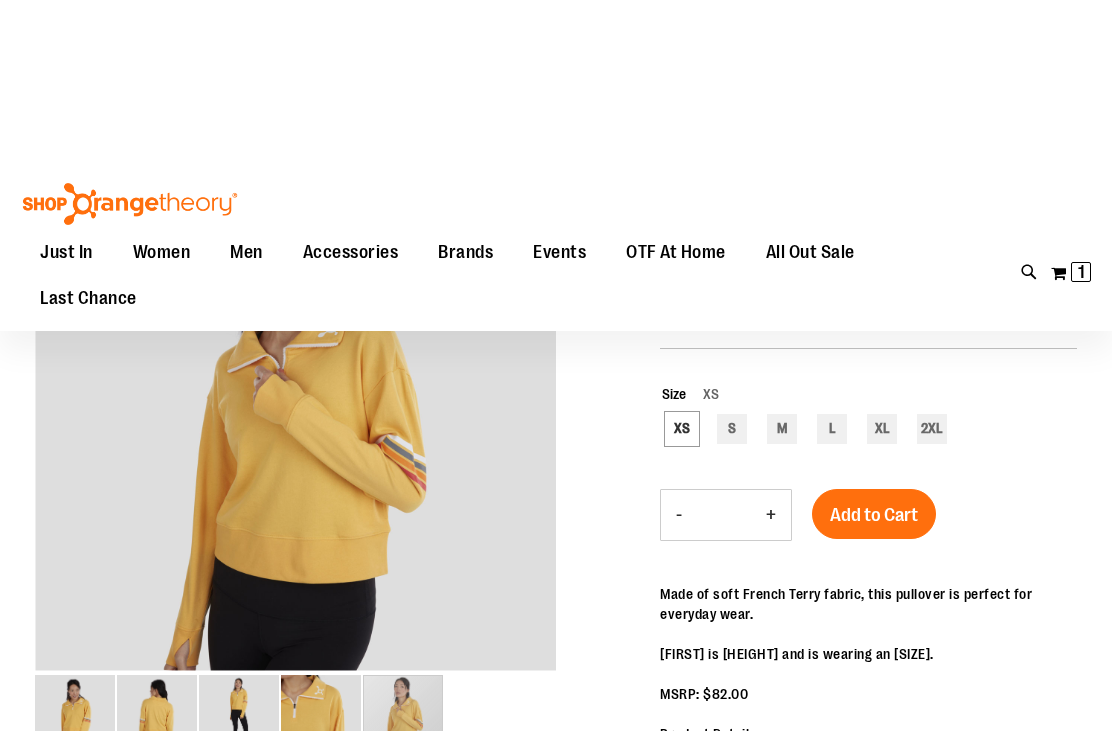 scroll, scrollTop: 0, scrollLeft: 0, axis: both 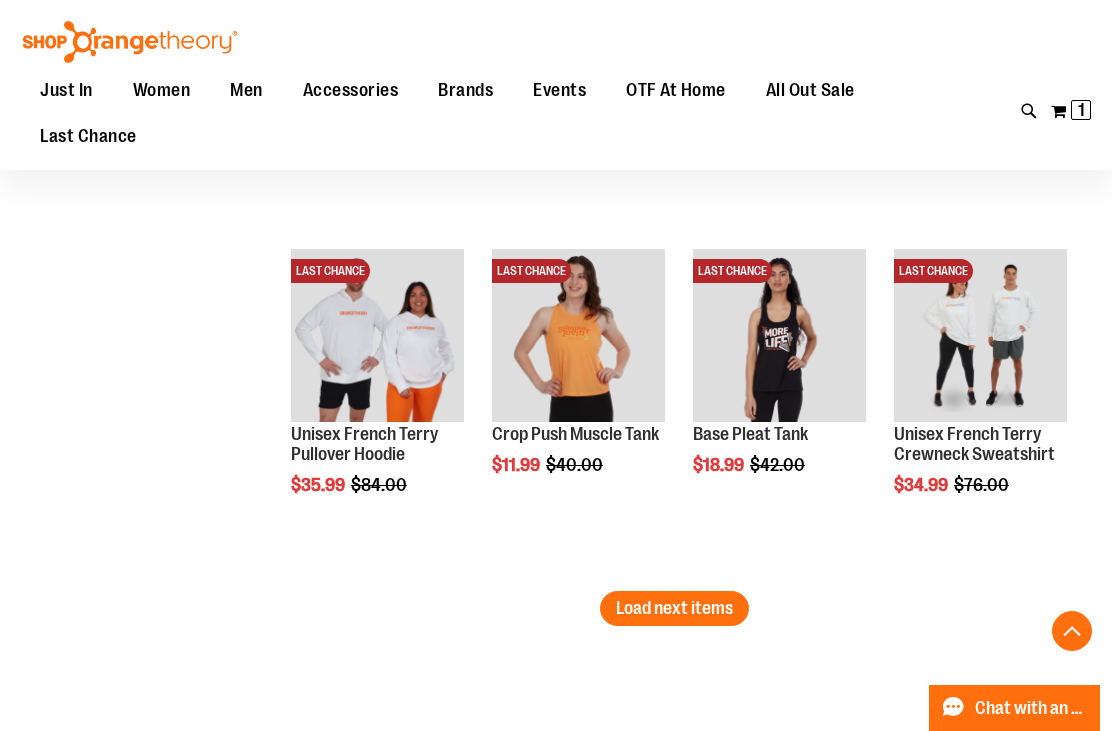 click on "Load next items" at bounding box center [674, 608] 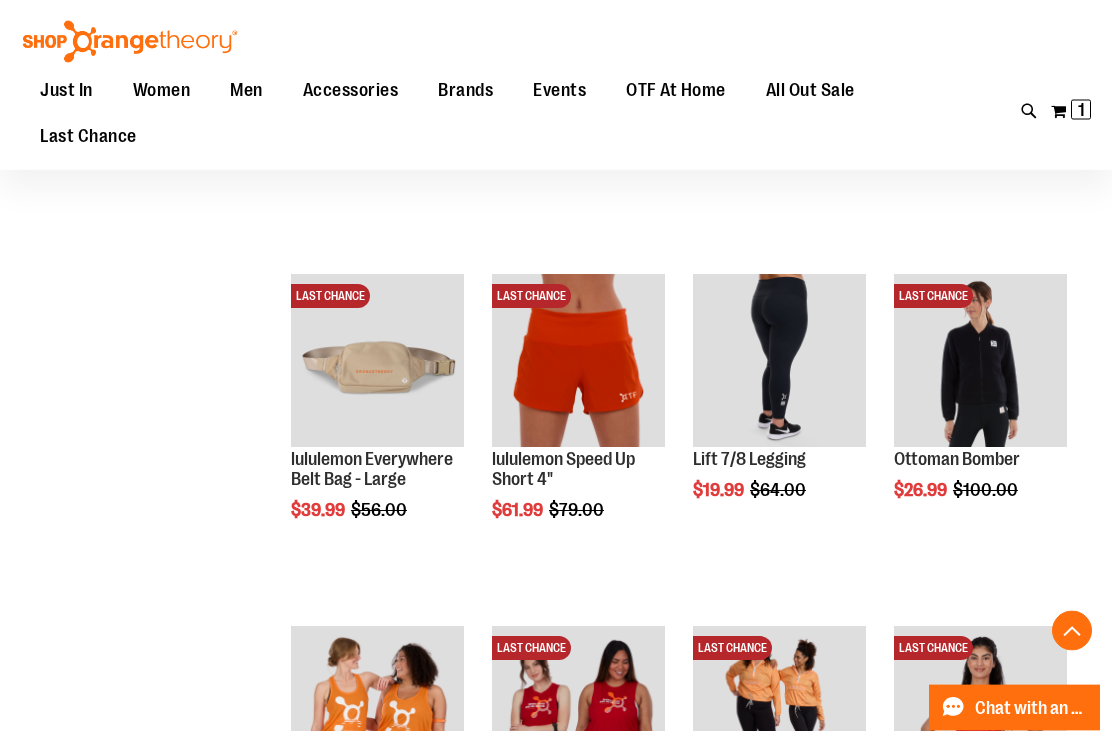 scroll, scrollTop: 3290, scrollLeft: 0, axis: vertical 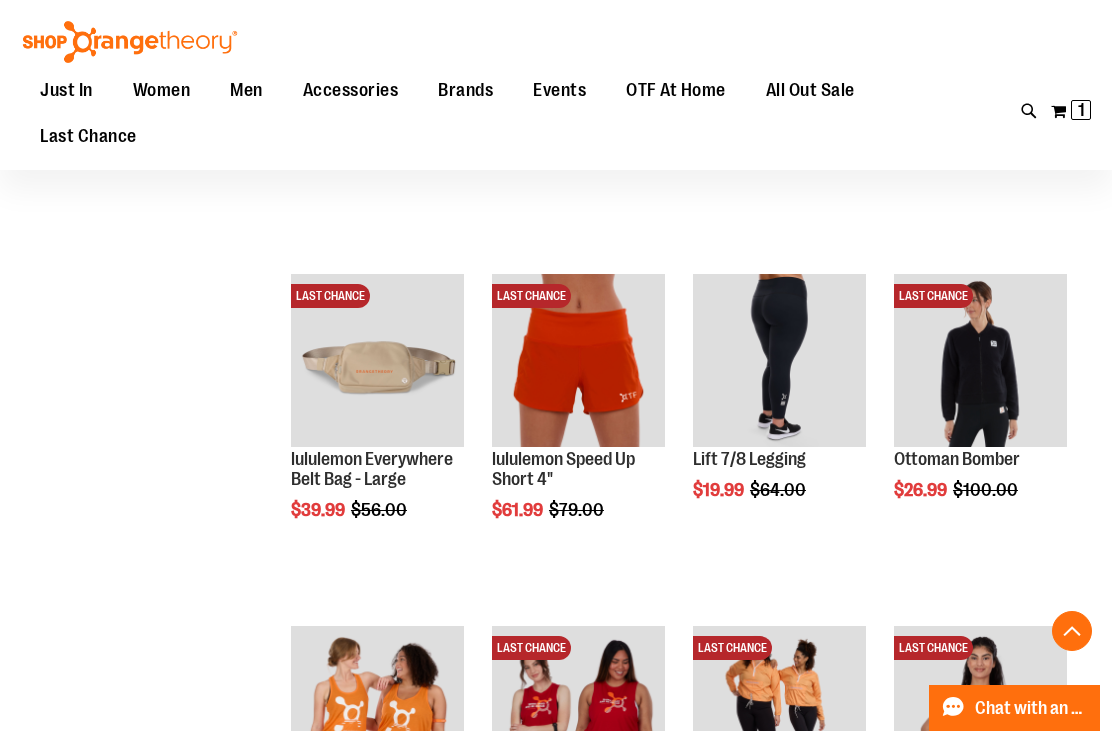 click at bounding box center [980, 360] 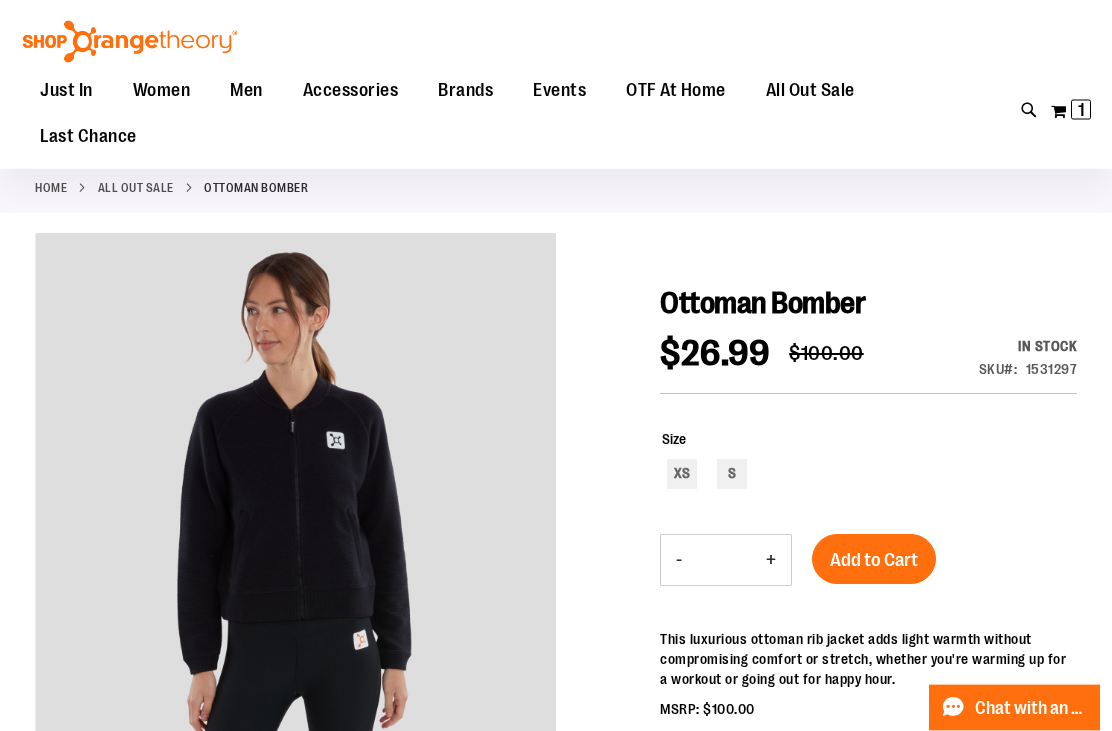 scroll, scrollTop: 0, scrollLeft: 0, axis: both 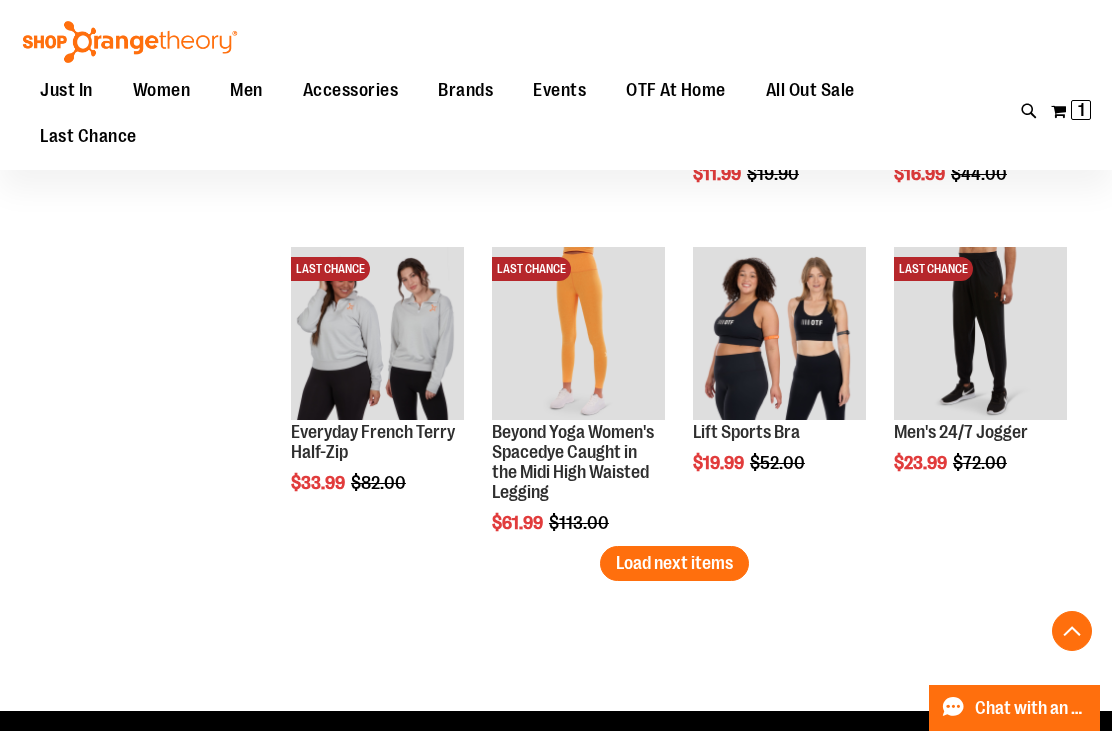 click on "Load next items" at bounding box center [674, 563] 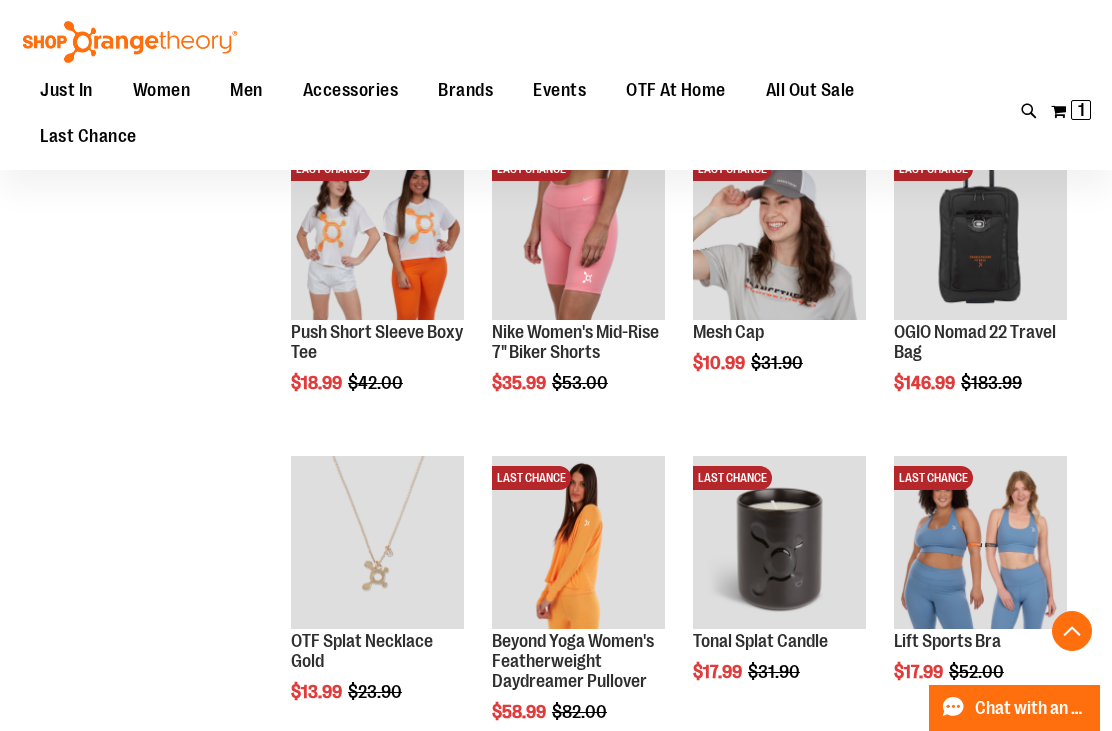 scroll, scrollTop: 3183, scrollLeft: 0, axis: vertical 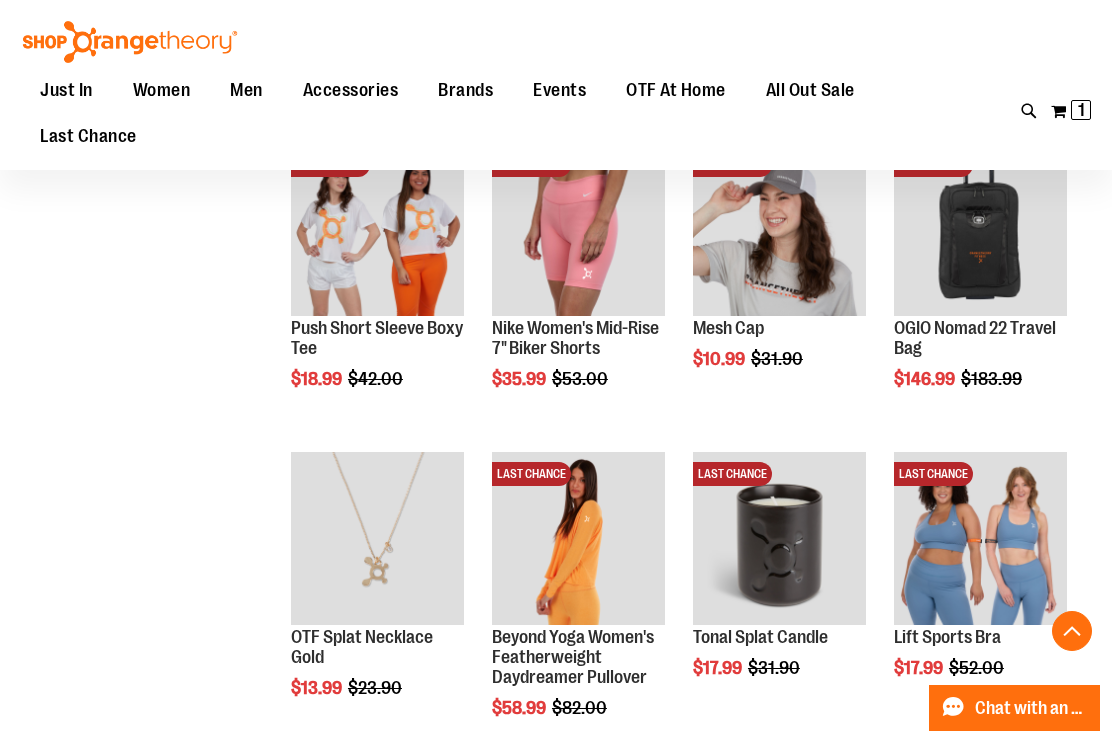 click on "Load next items" at bounding box center (674, 768) 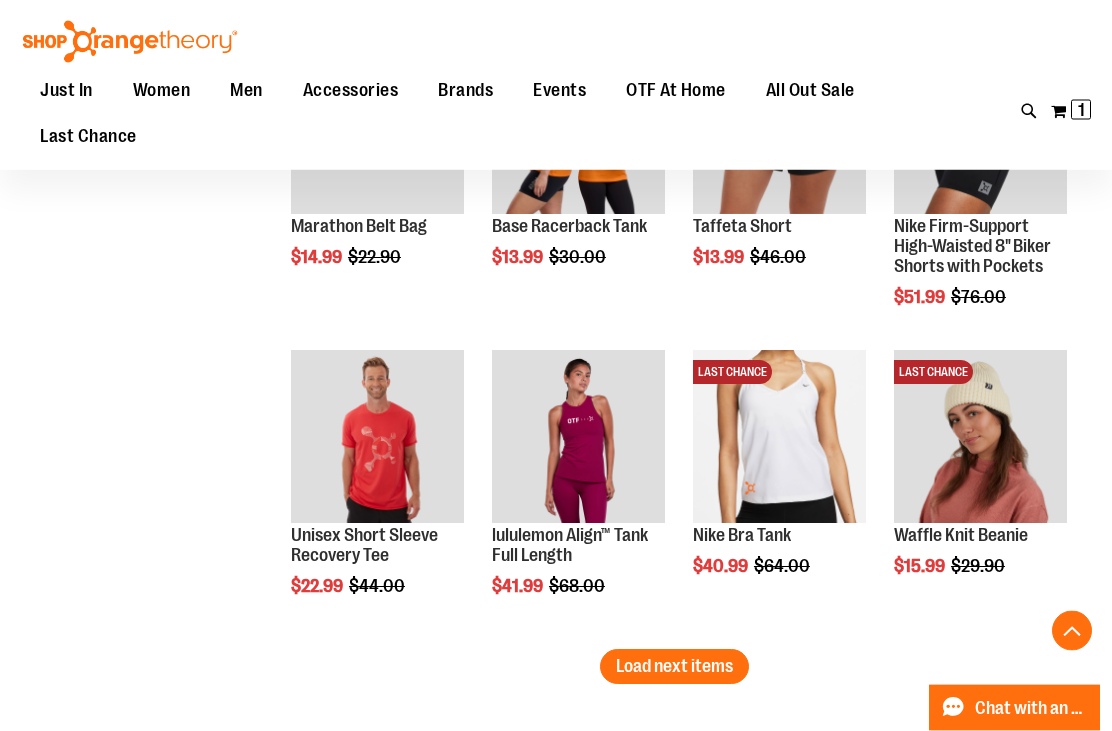 scroll, scrollTop: 4212, scrollLeft: 0, axis: vertical 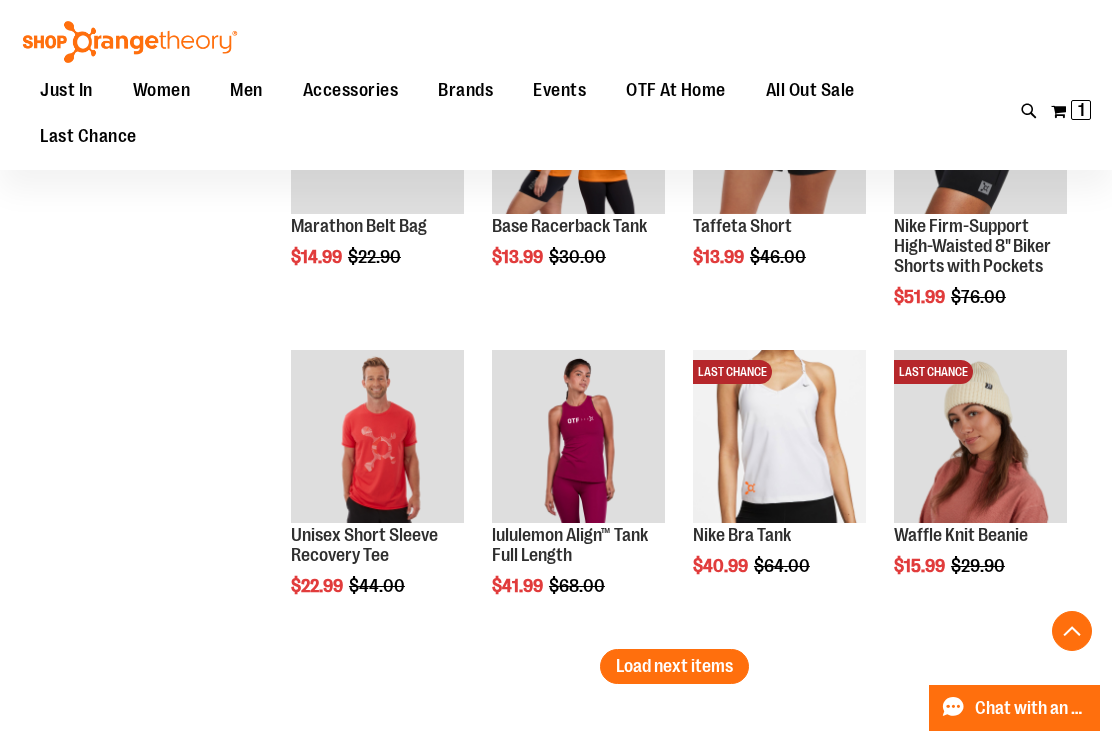 click on "Load next items" at bounding box center [674, 666] 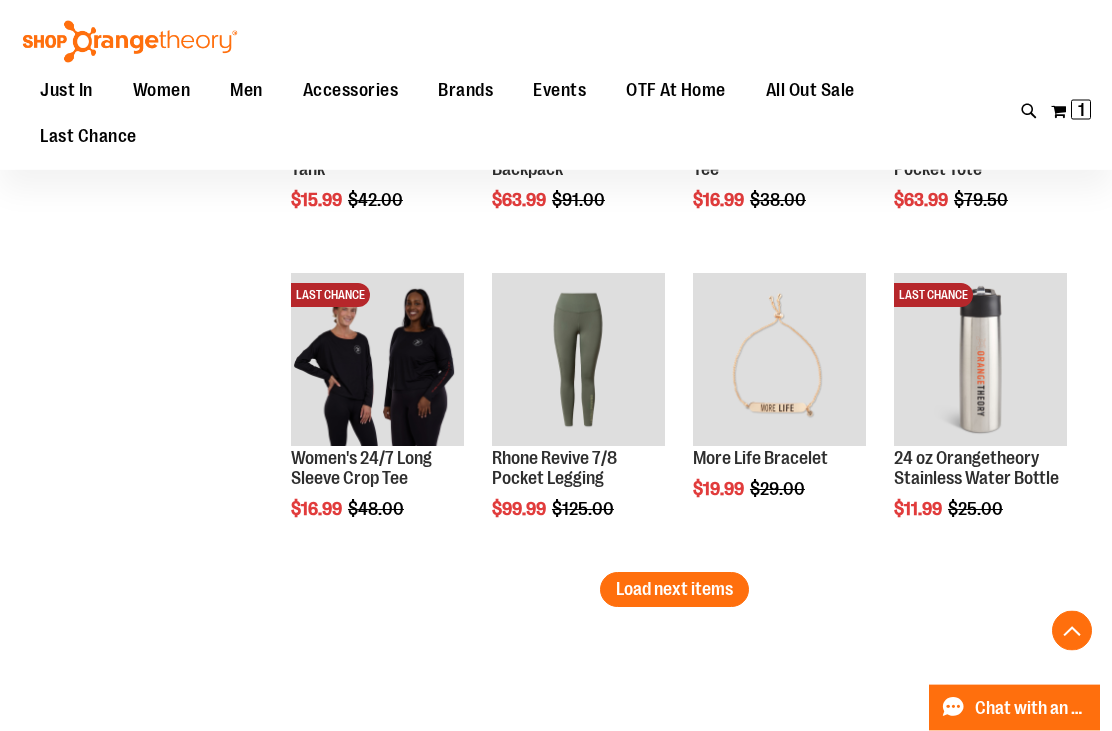 scroll, scrollTop: 5218, scrollLeft: 0, axis: vertical 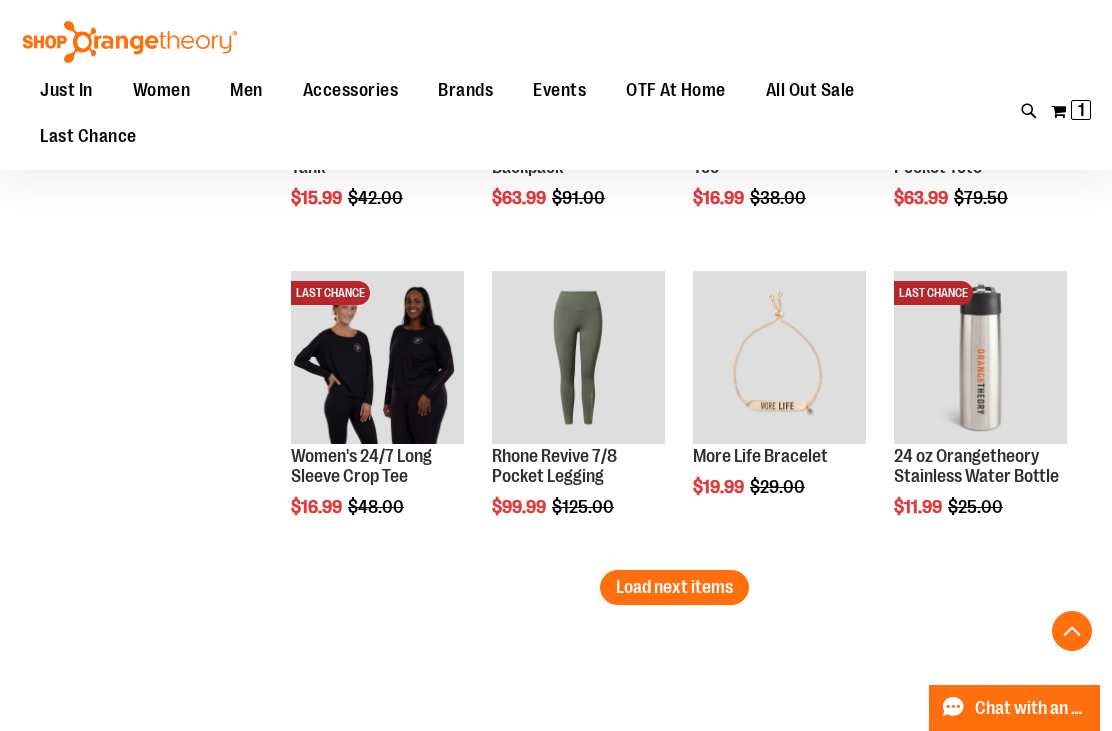 click on "Load next items" at bounding box center [674, 587] 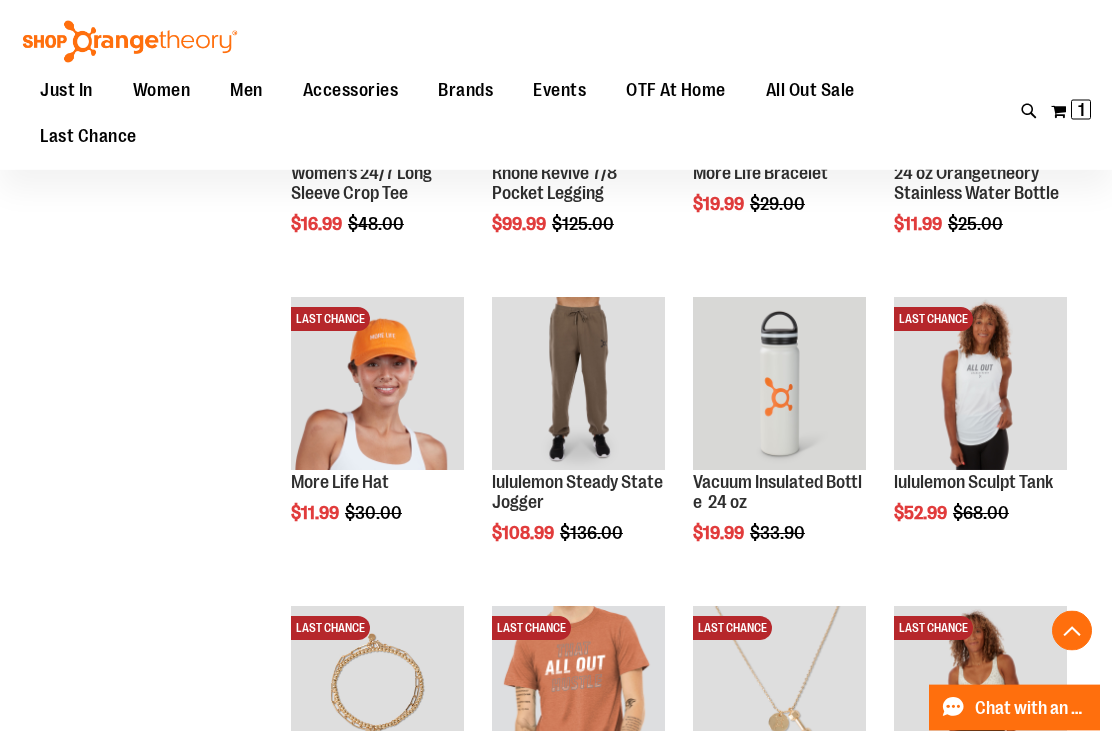 scroll, scrollTop: 5492, scrollLeft: 0, axis: vertical 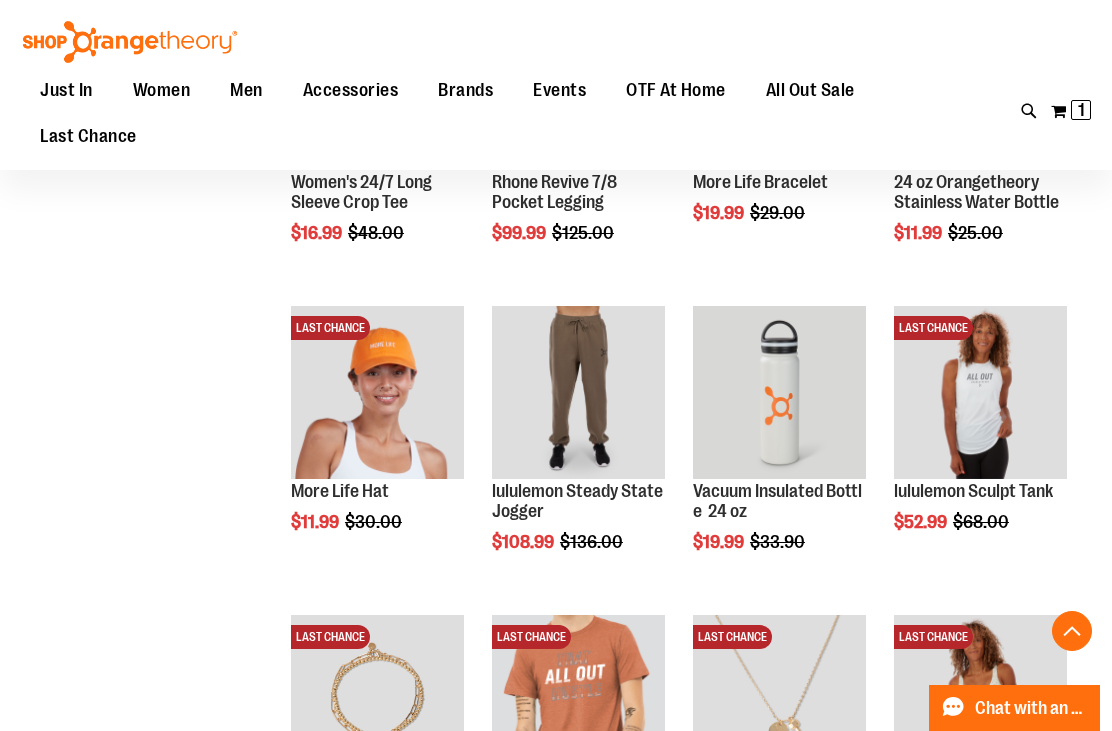 click on "**********" at bounding box center (556, -2028) 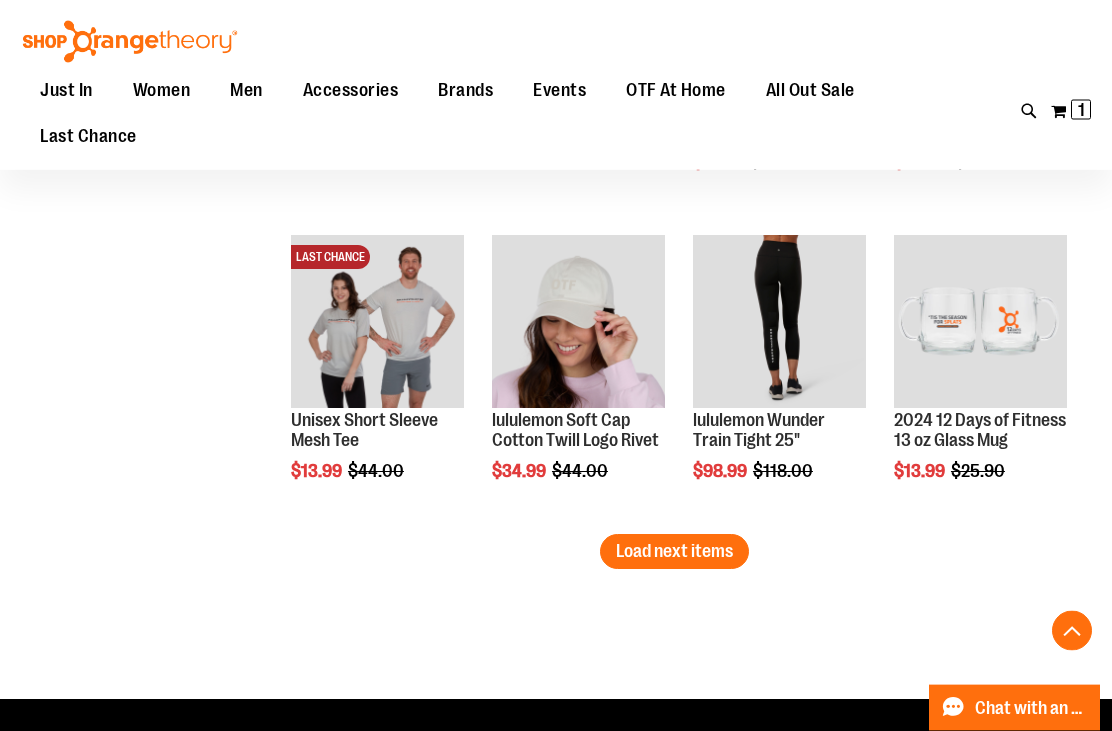 scroll, scrollTop: 6182, scrollLeft: 0, axis: vertical 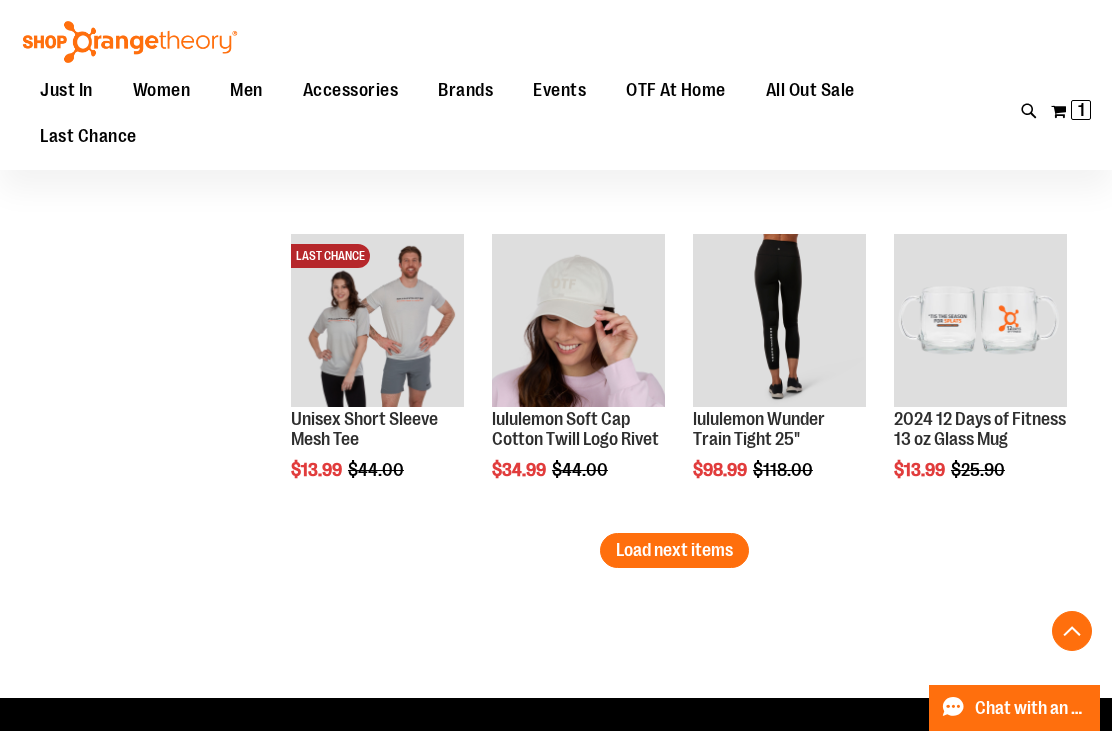 click on "Load next items" at bounding box center (674, 550) 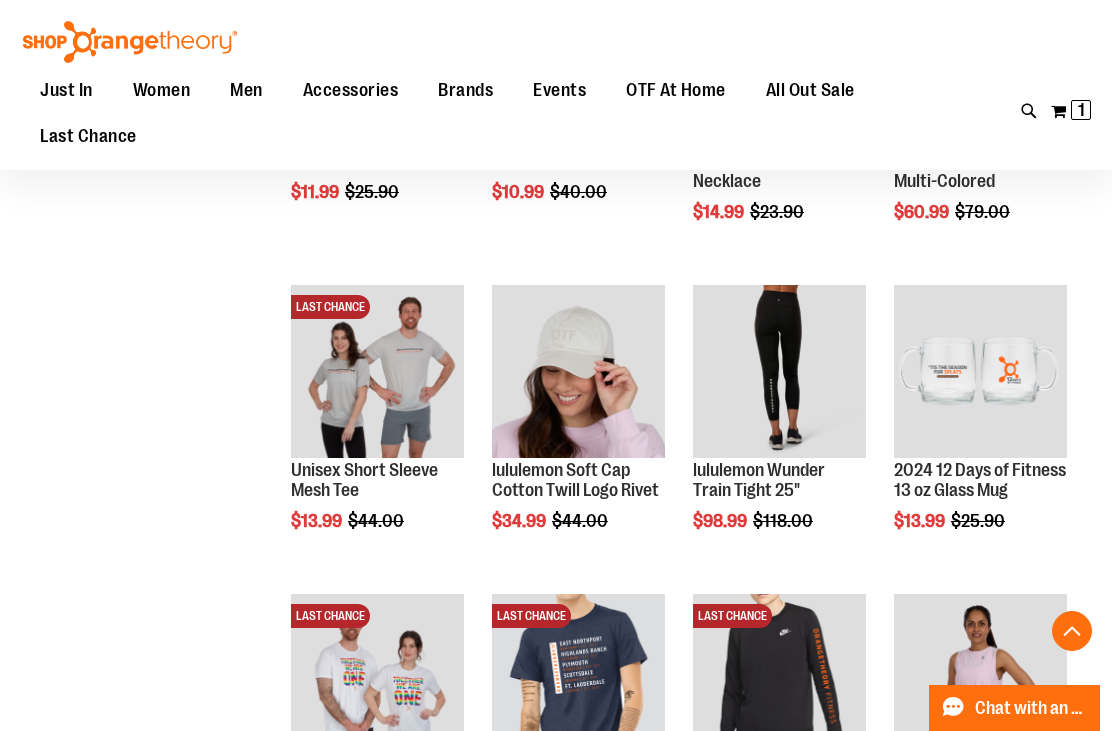 scroll, scrollTop: 6091, scrollLeft: 0, axis: vertical 